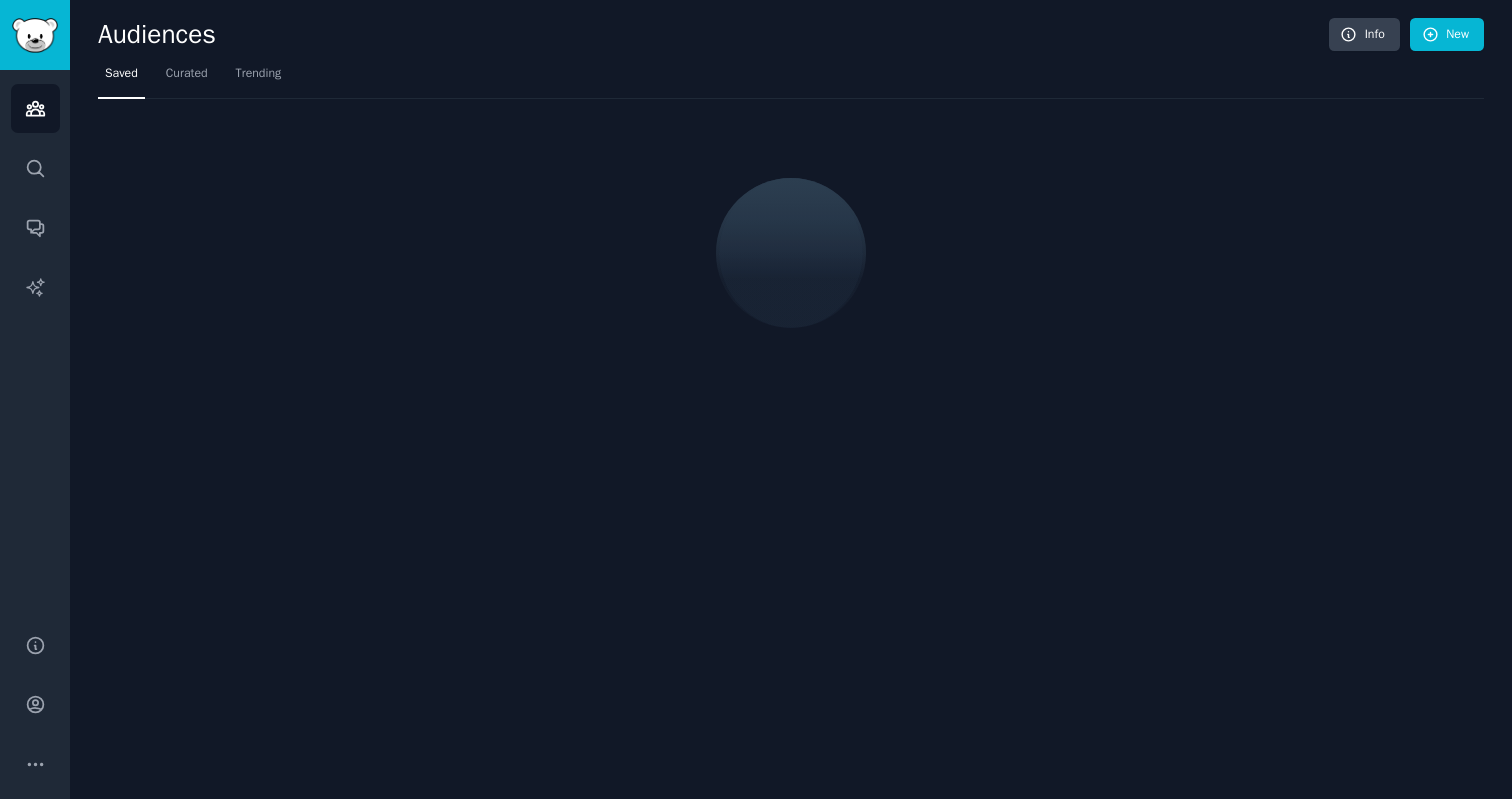 scroll, scrollTop: 0, scrollLeft: 0, axis: both 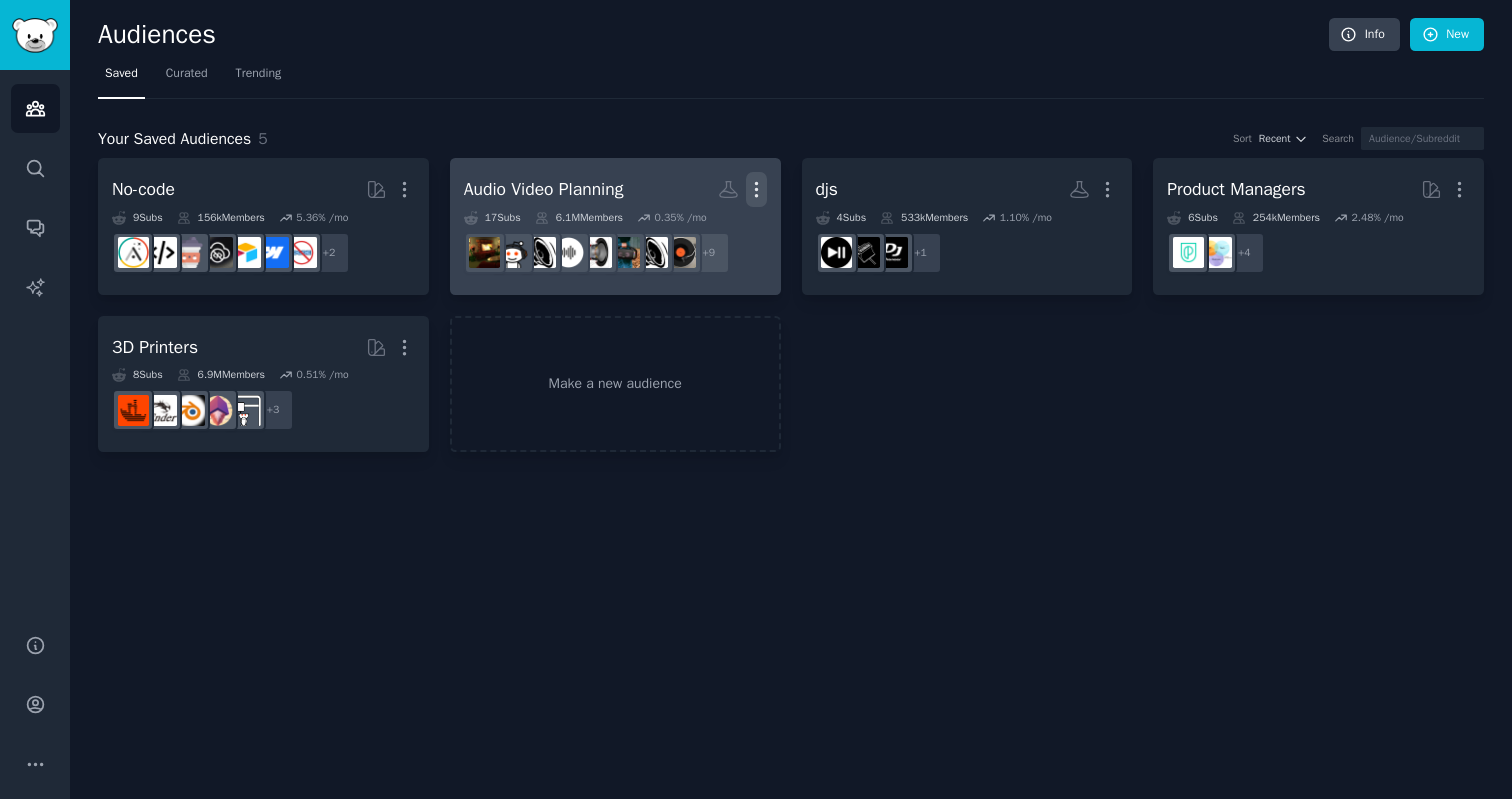 click 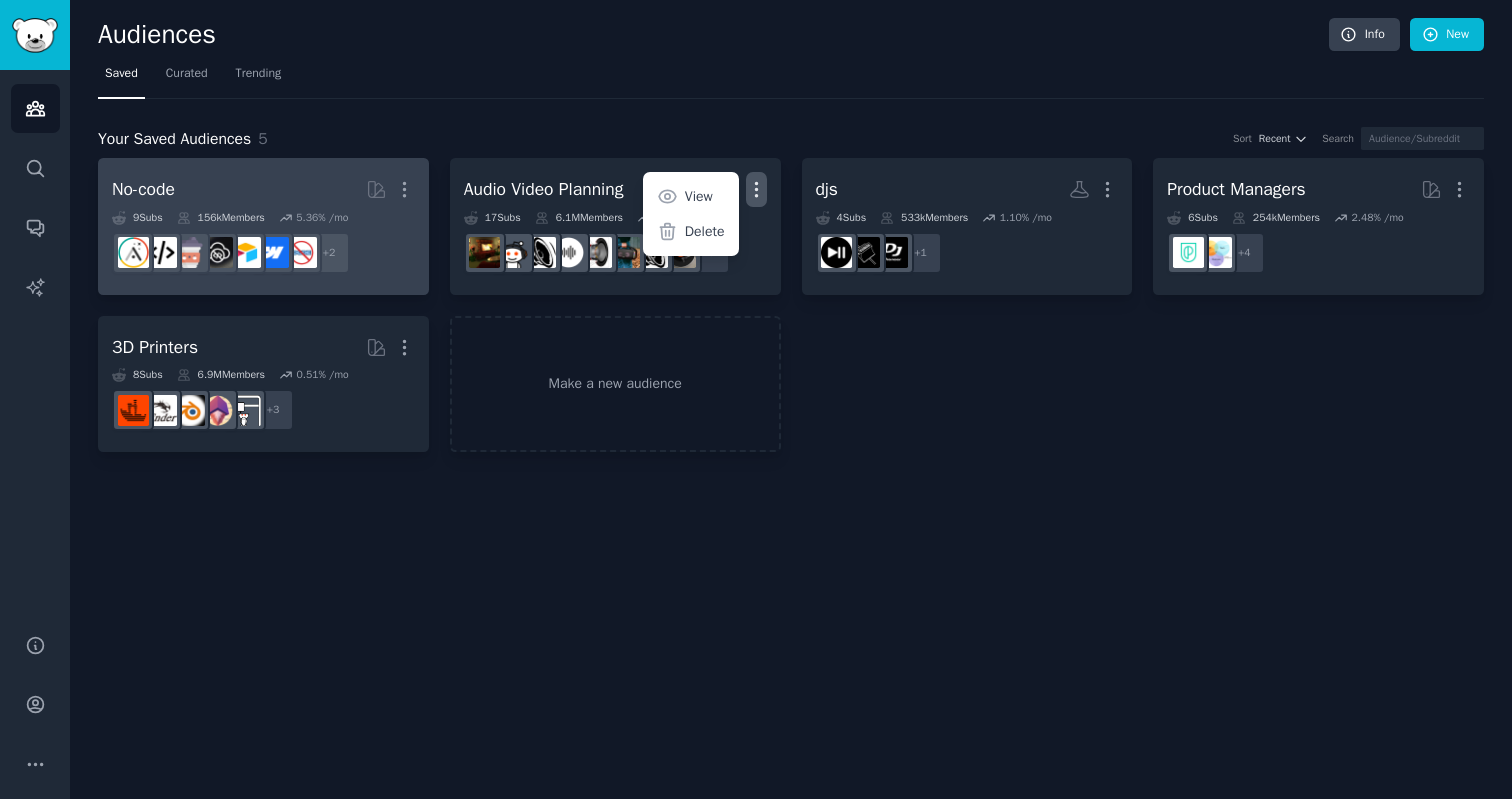 click on "No-code Curated by GummySearch More" at bounding box center (263, 189) 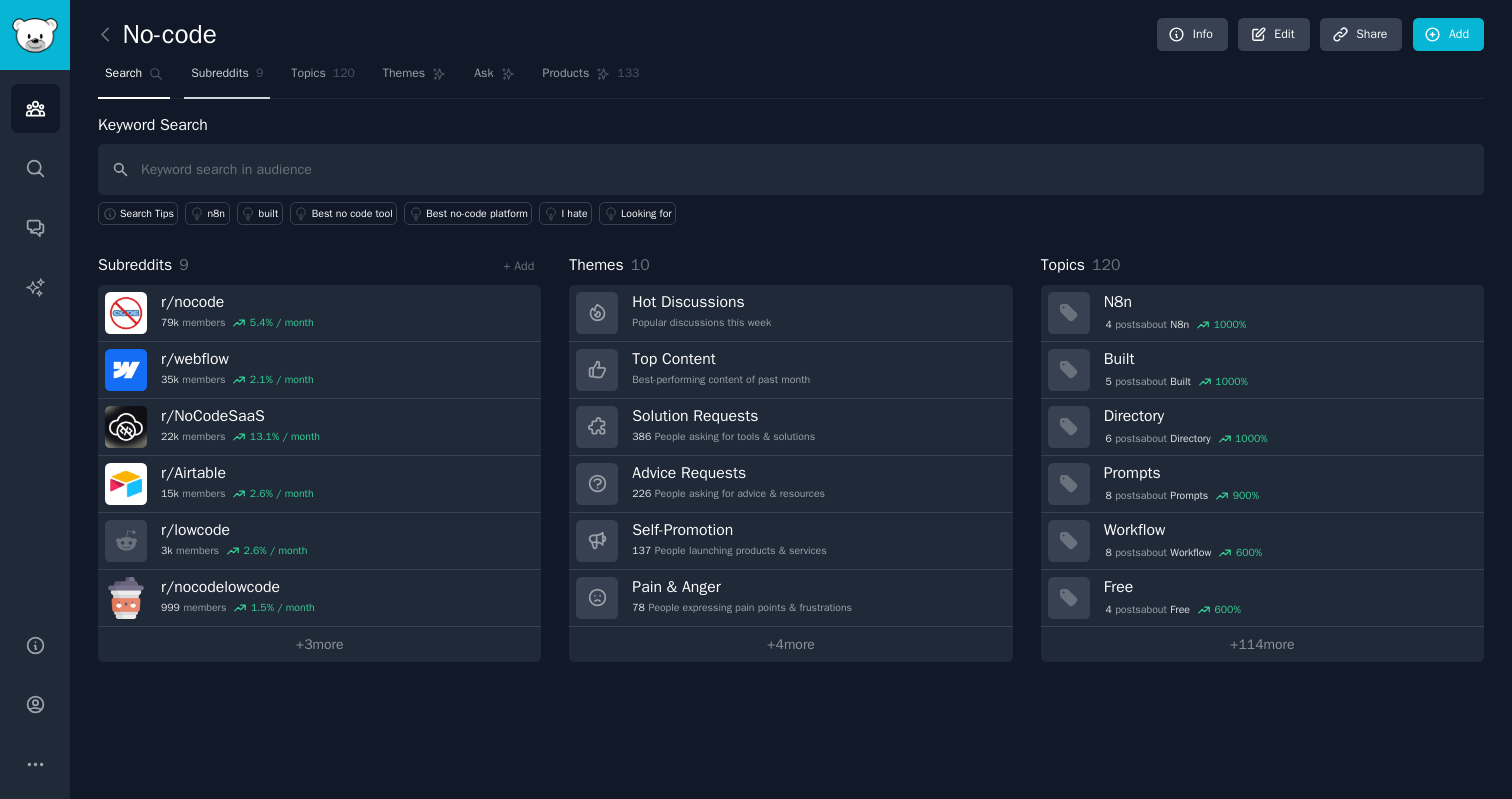 click on "Subreddits 9" at bounding box center [227, 78] 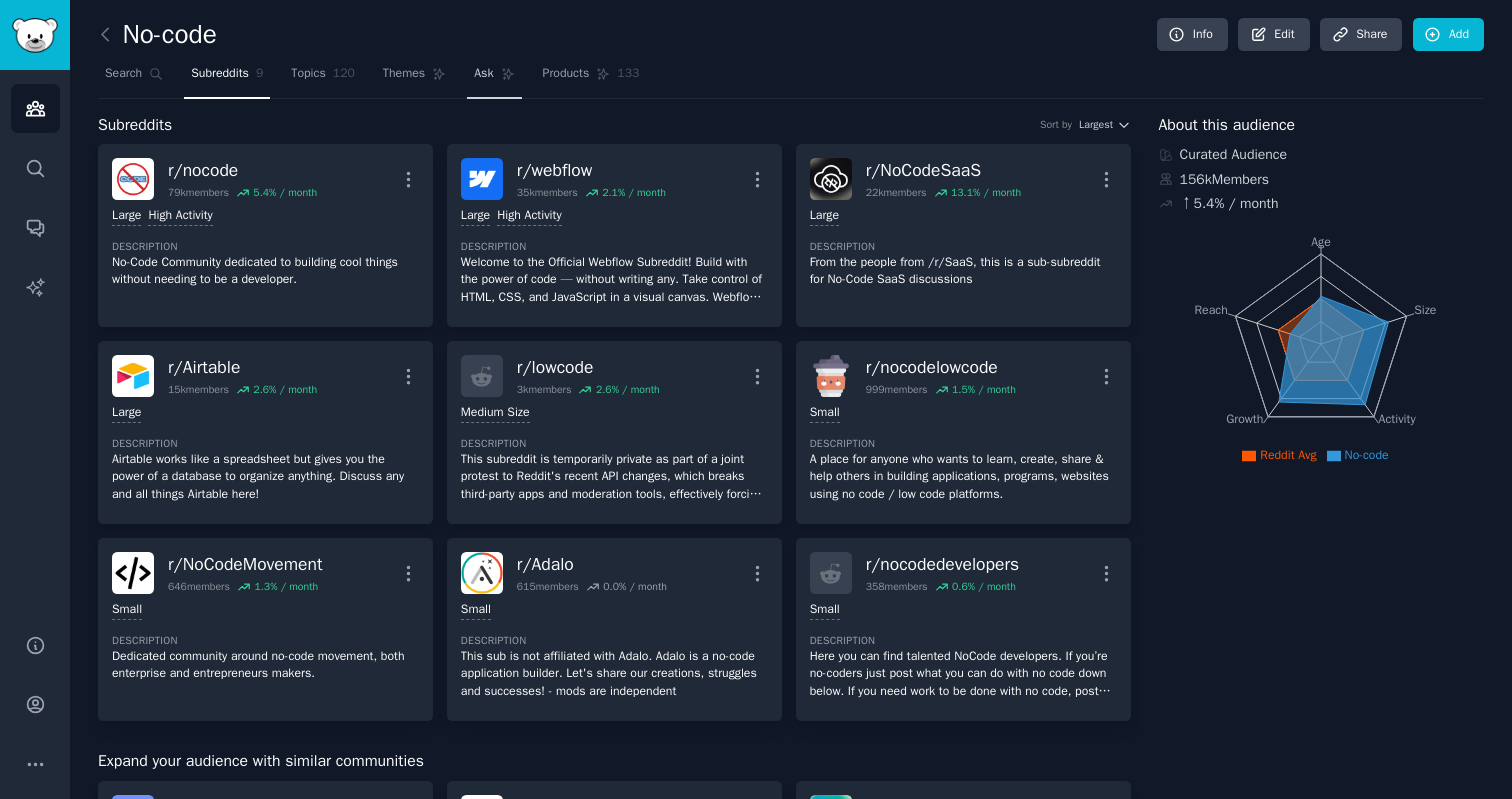 click on "Ask" at bounding box center [483, 74] 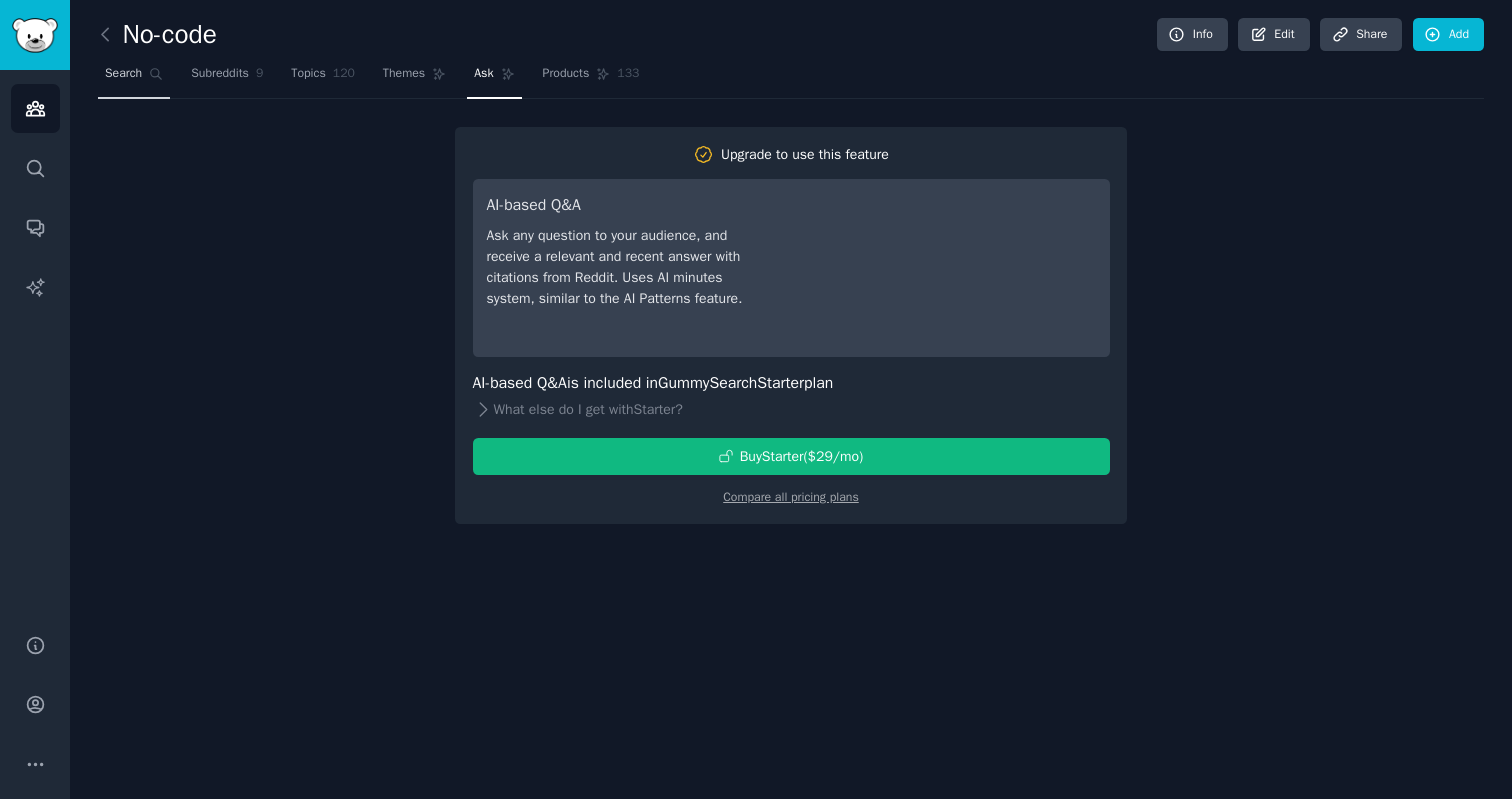 click on "Search" at bounding box center [123, 74] 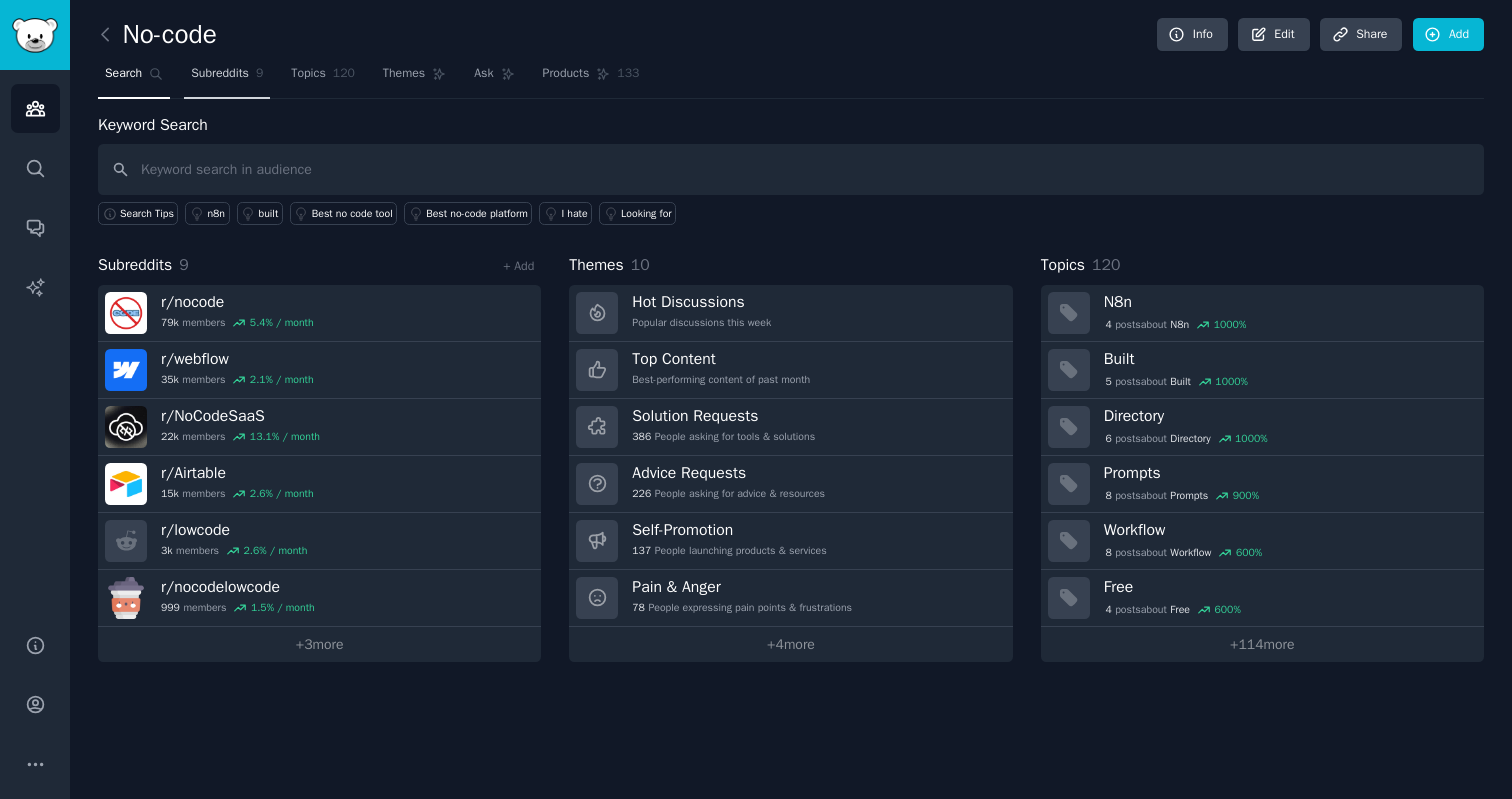 click on "Subreddits" at bounding box center [220, 74] 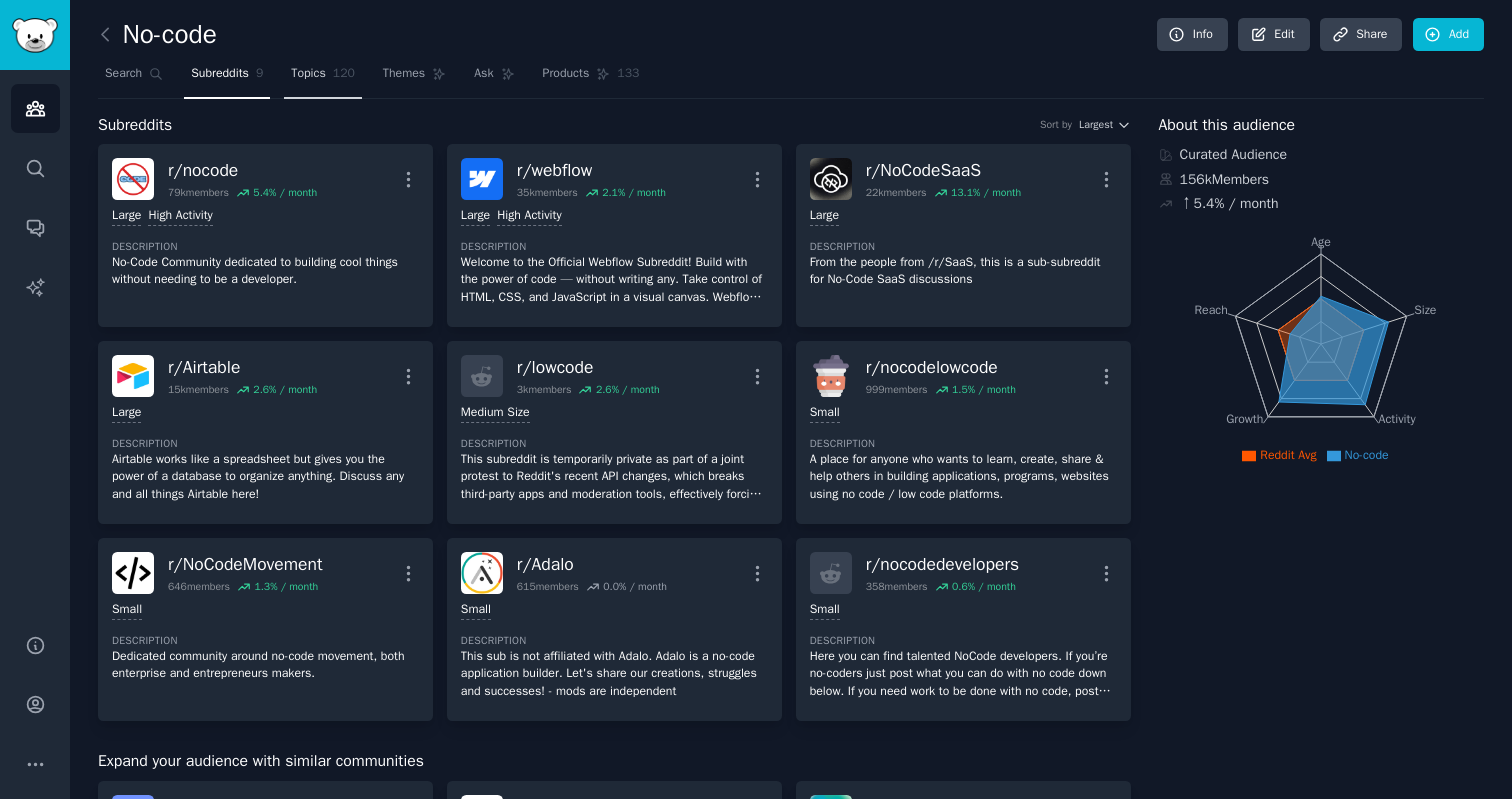 click on "Topics" at bounding box center (308, 74) 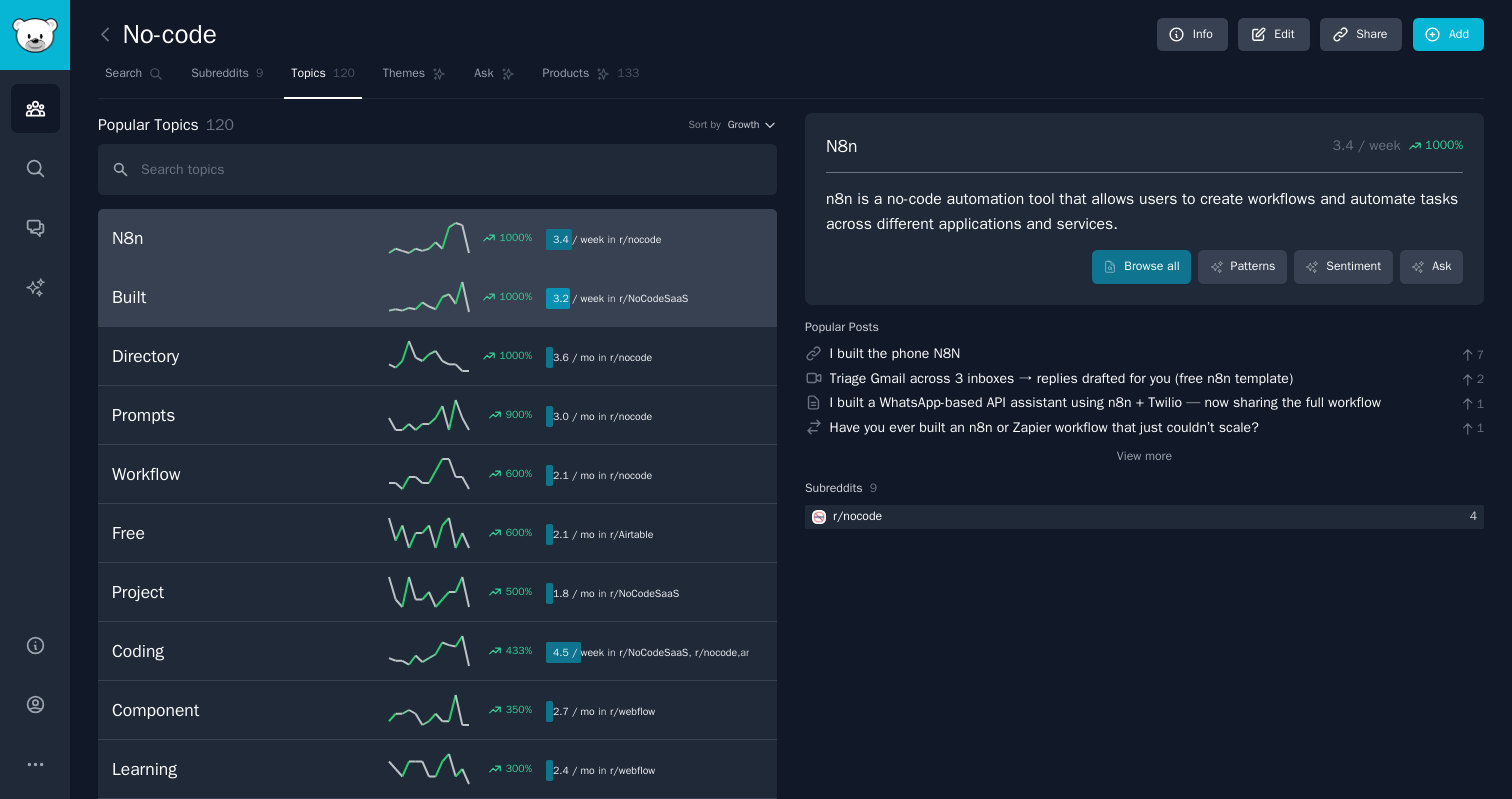click on "Built" at bounding box center (220, 297) 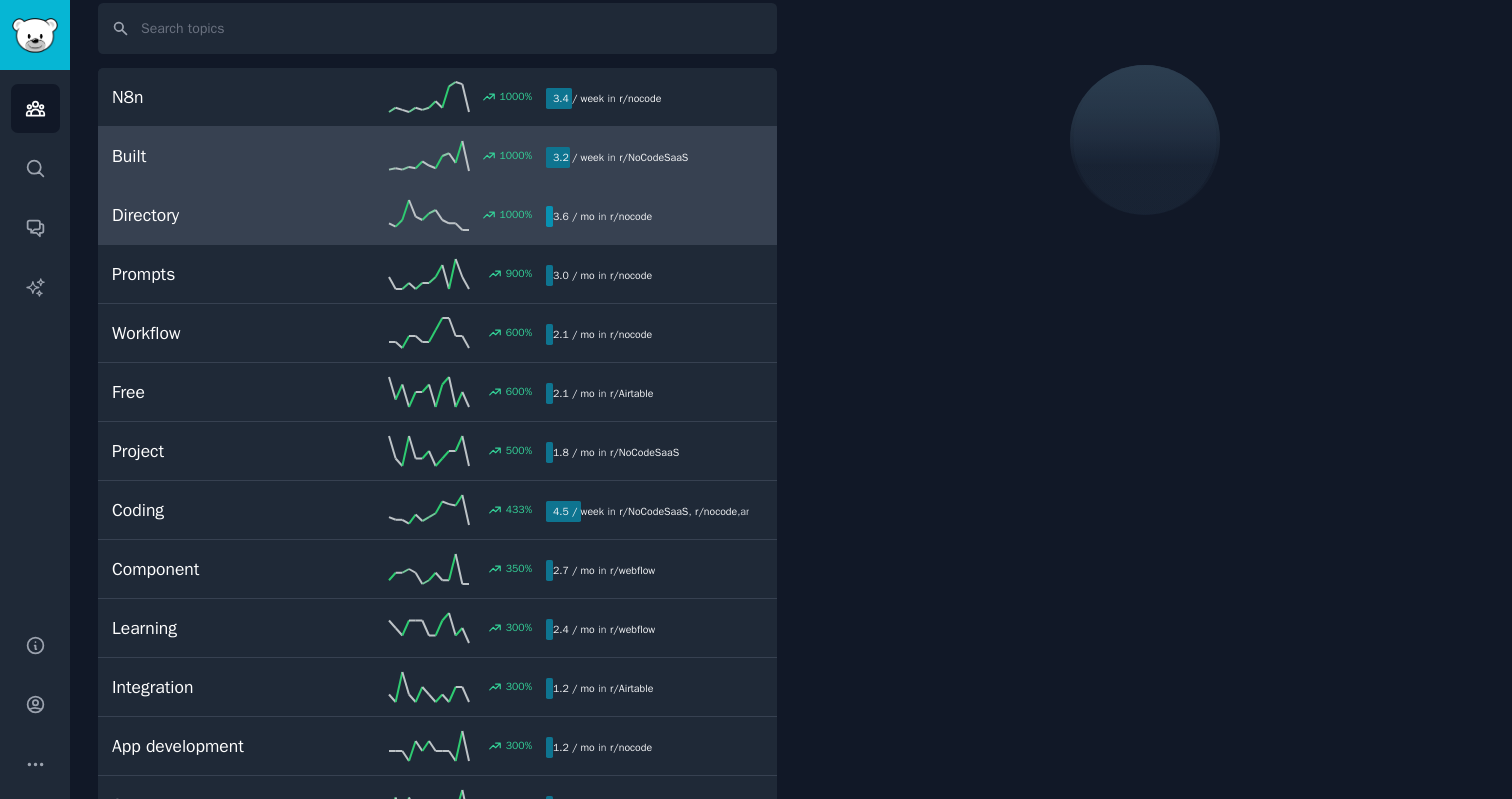 scroll, scrollTop: 0, scrollLeft: 0, axis: both 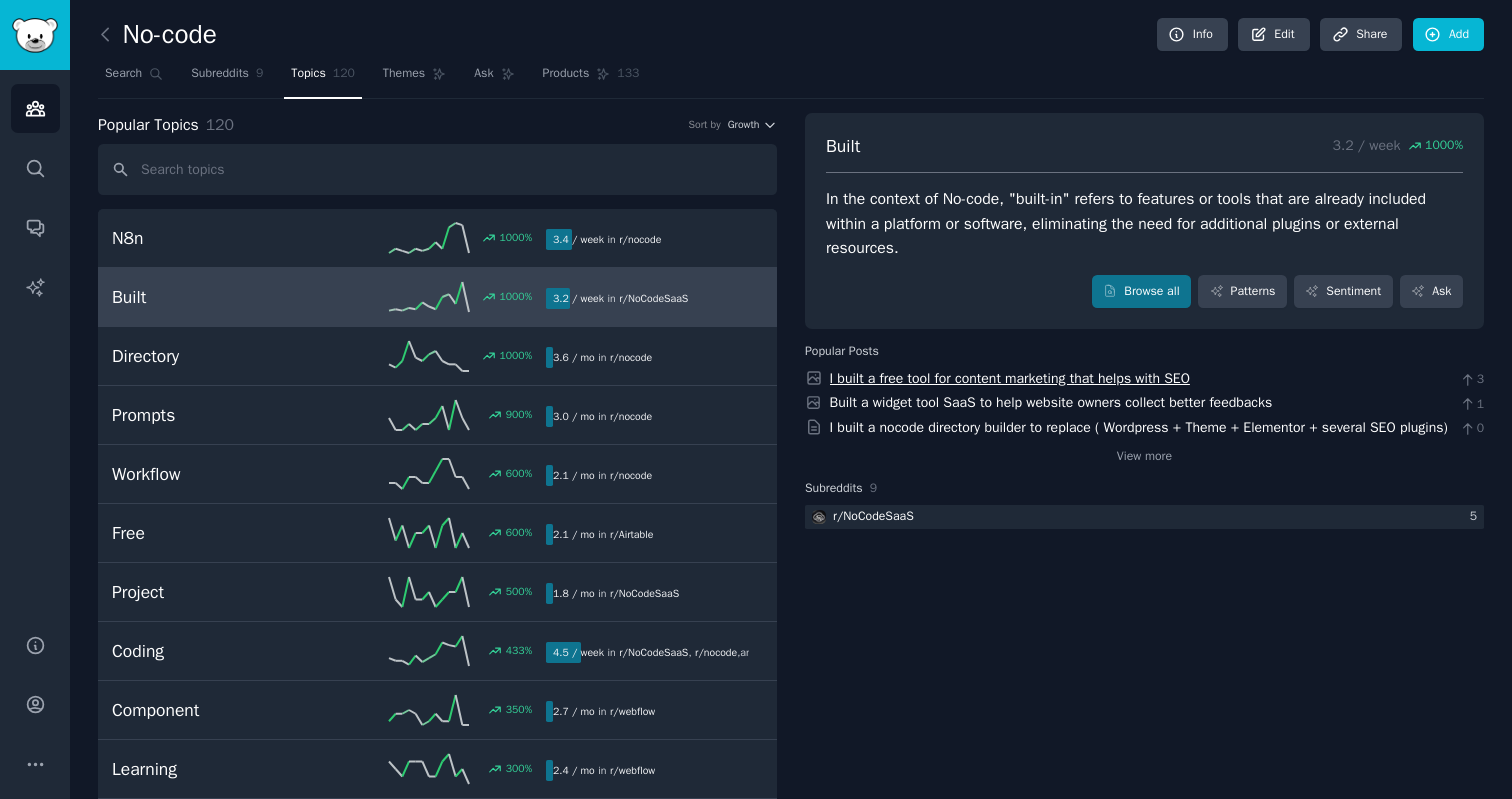 click on "I built a free tool for content marketing that helps with SEO" at bounding box center (1010, 378) 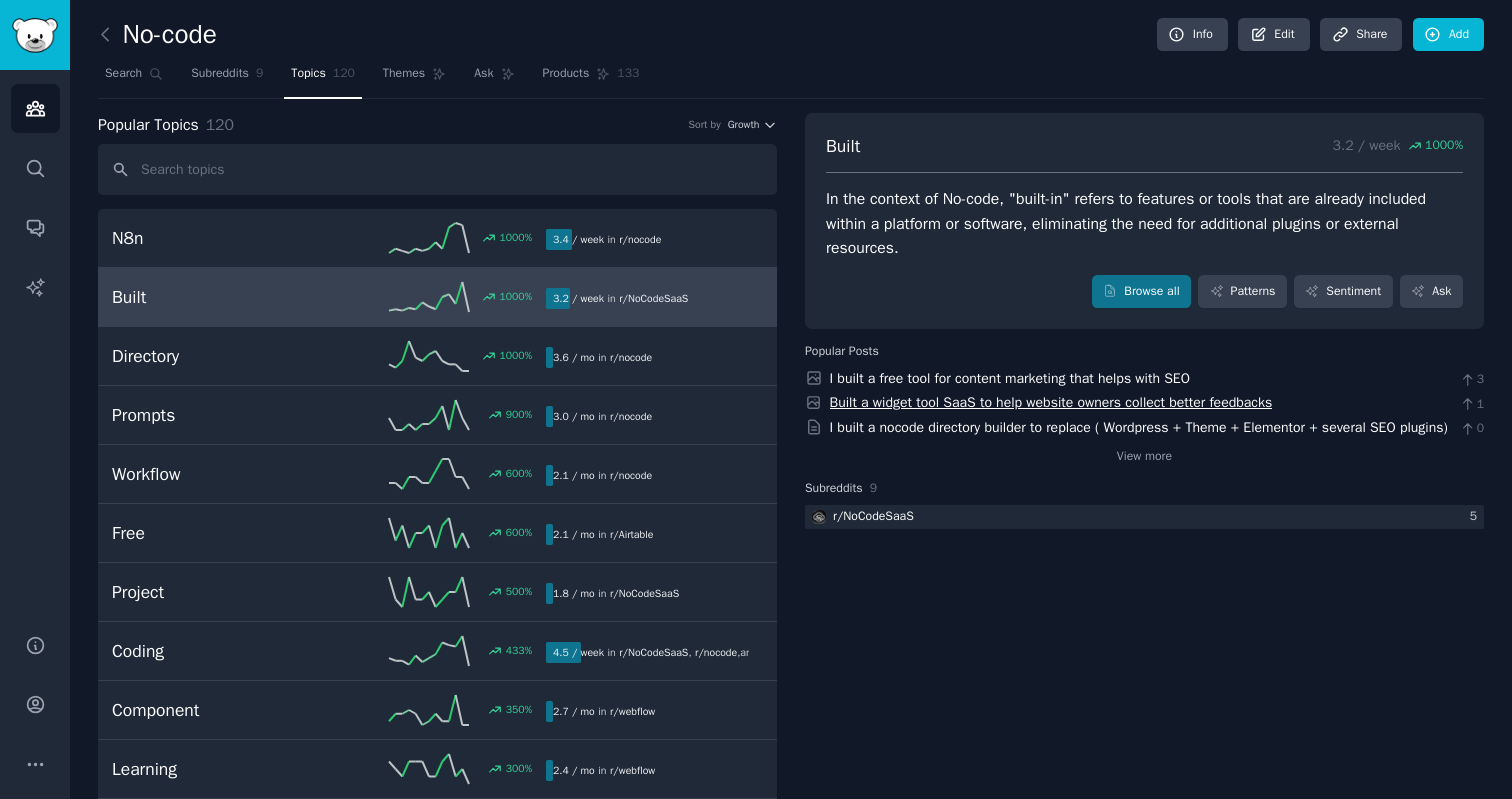 click on "Built a widget tool SaaS to help website owners collect better feedbacks" at bounding box center (1051, 402) 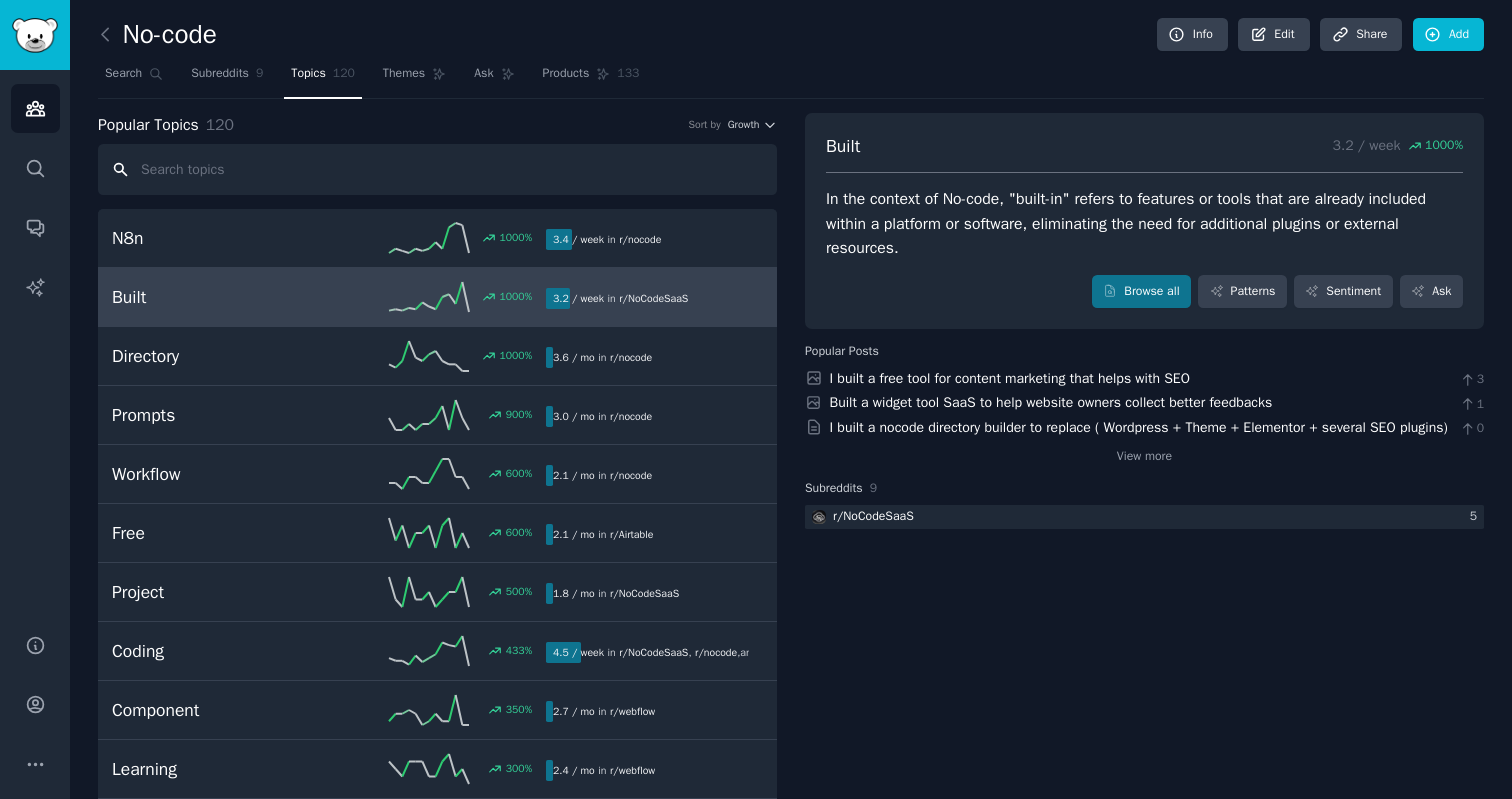 click at bounding box center (437, 169) 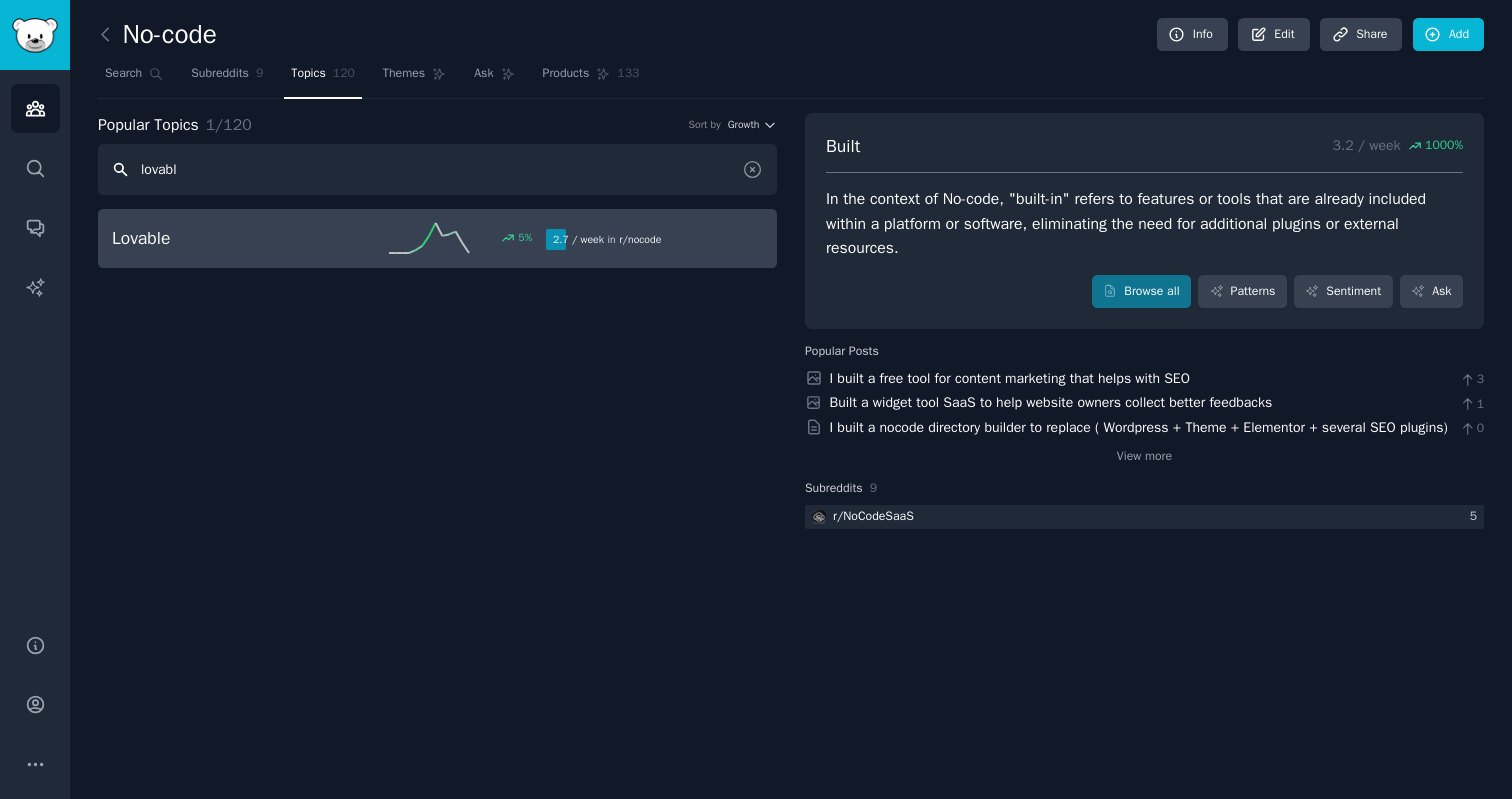 type on "lovabl" 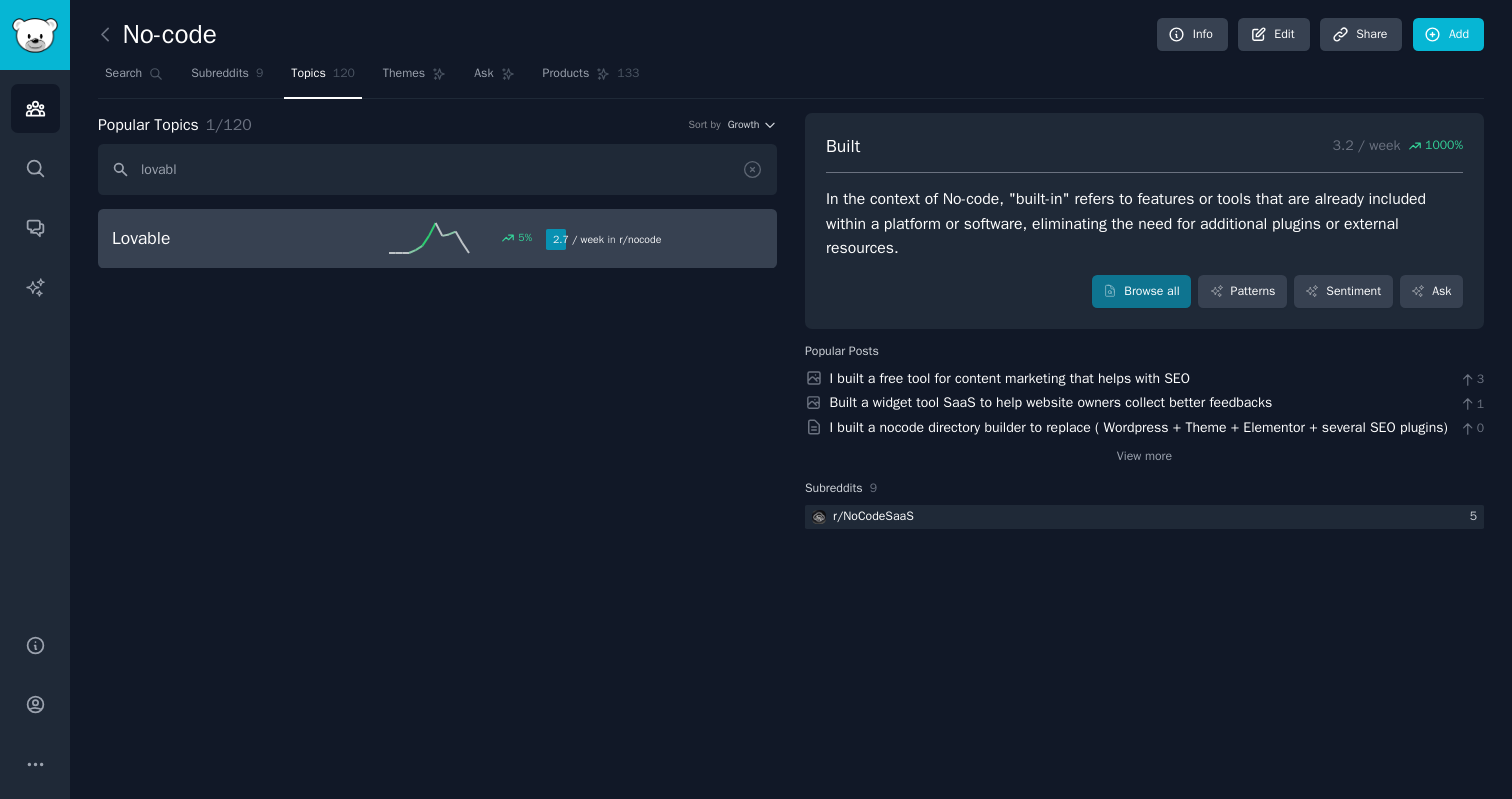 click on "Lovable 5 % 2.7 / week  in    r/ nocode" at bounding box center [437, 238] 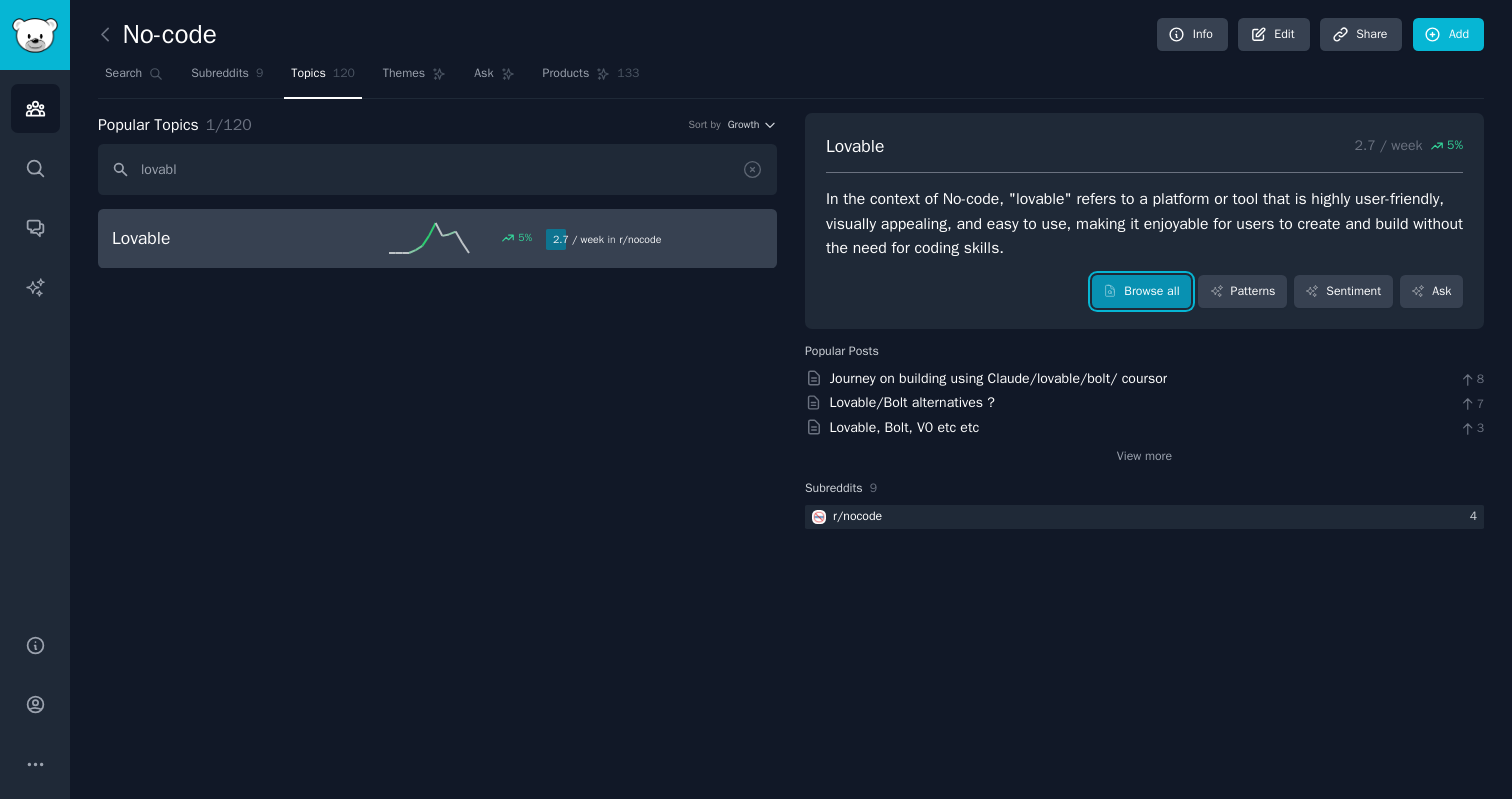click on "Browse all" at bounding box center [1141, 292] 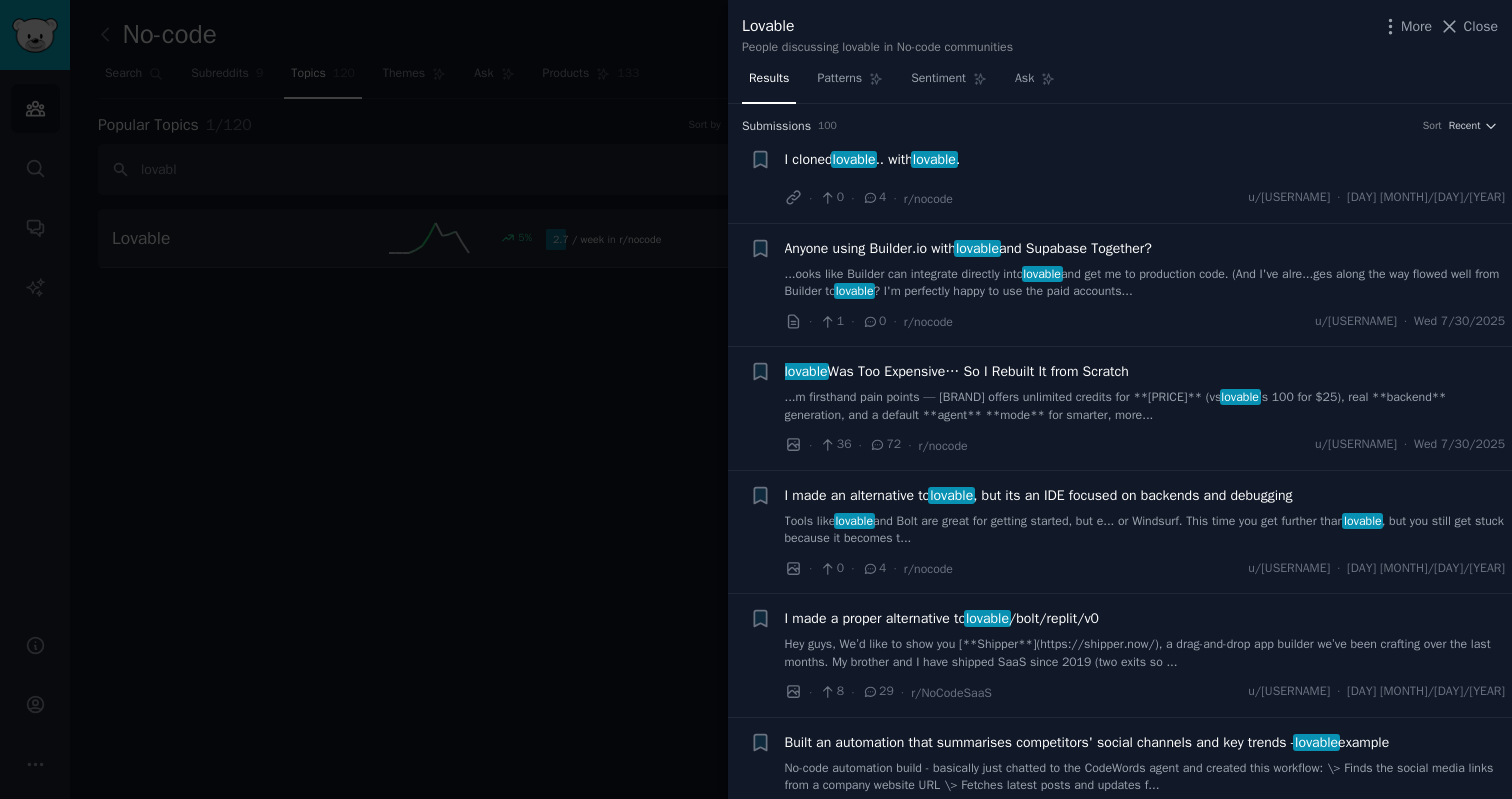 type 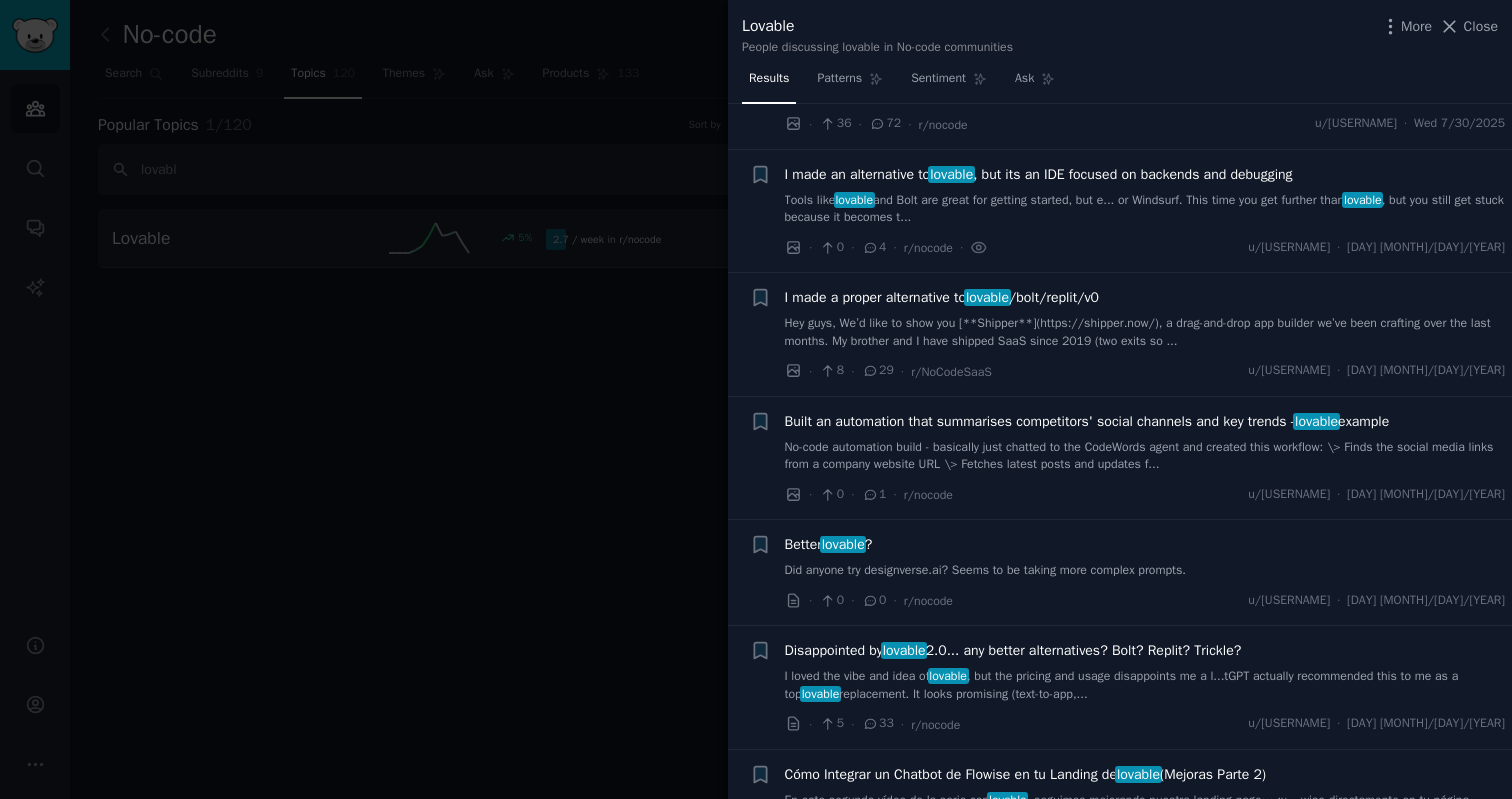 scroll, scrollTop: 367, scrollLeft: 0, axis: vertical 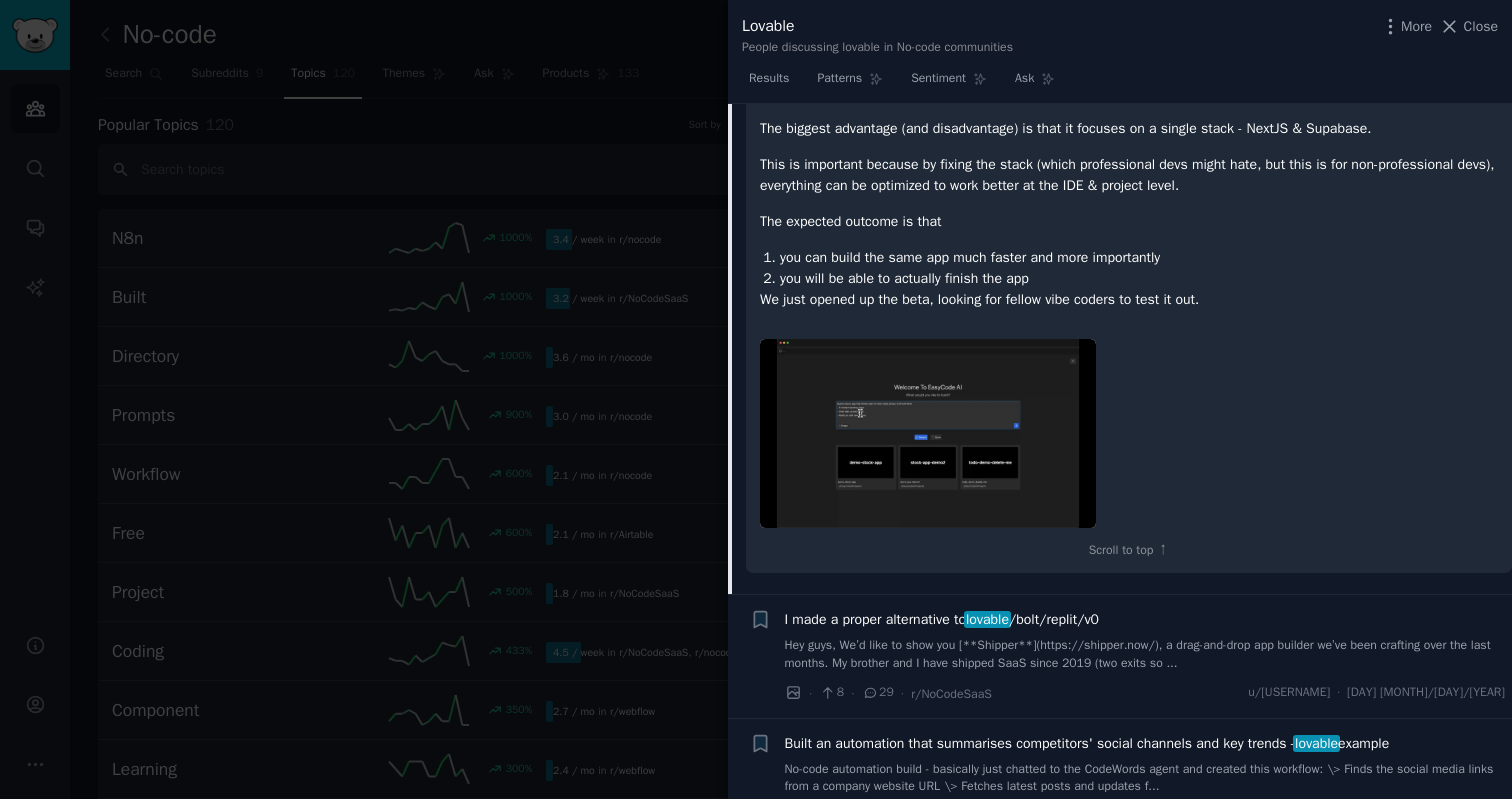 type 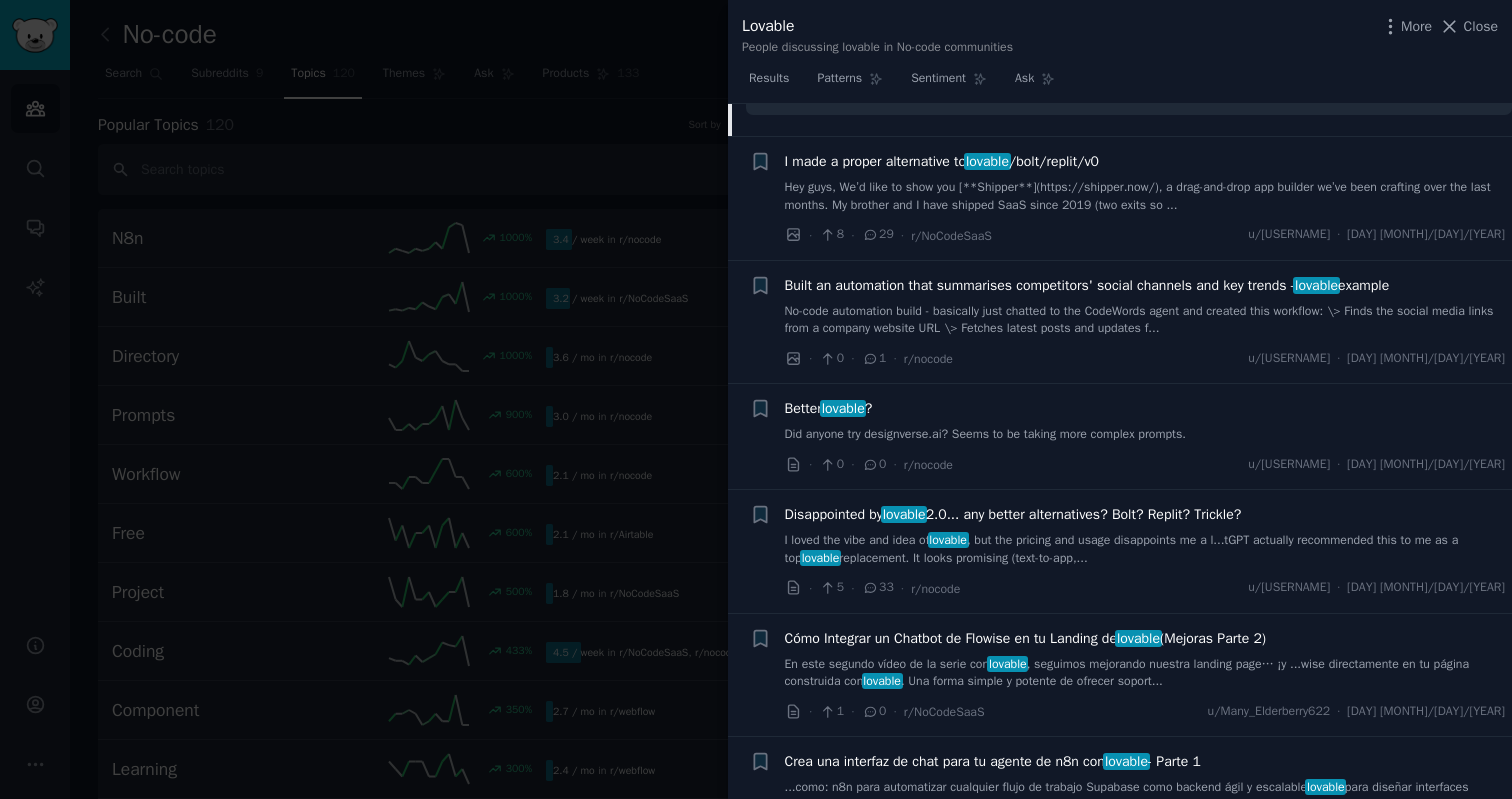 scroll, scrollTop: 1331, scrollLeft: 0, axis: vertical 